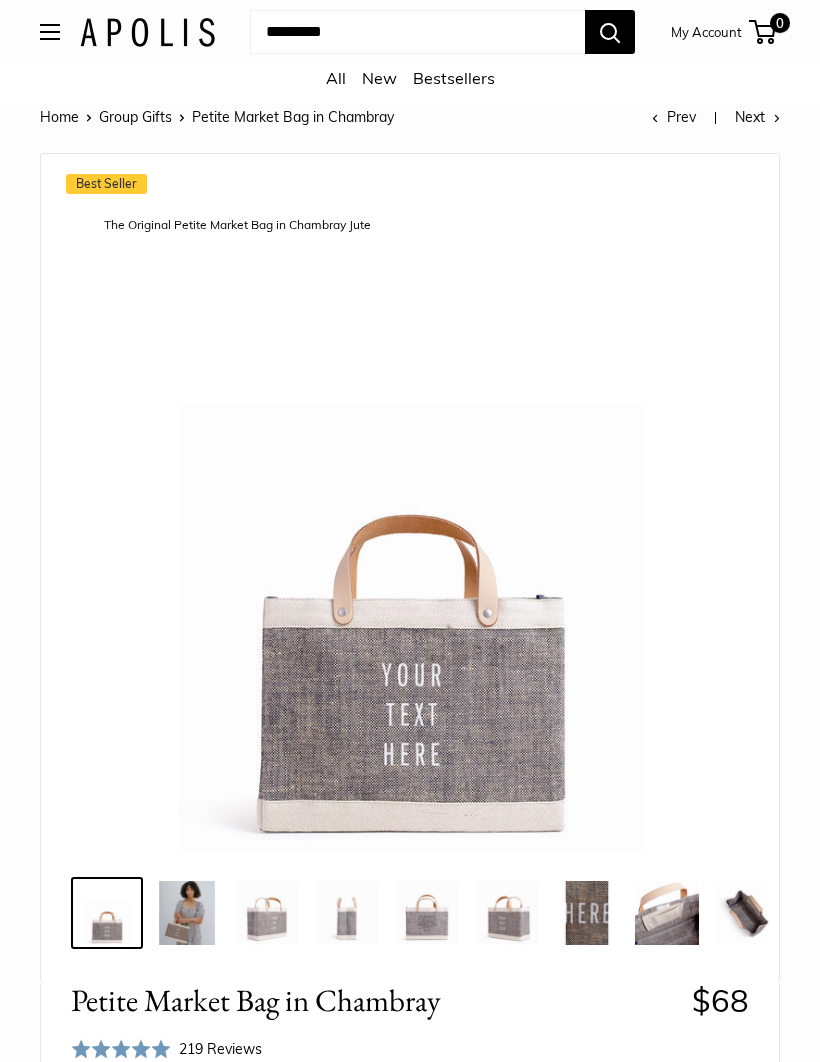 scroll, scrollTop: 0, scrollLeft: 0, axis: both 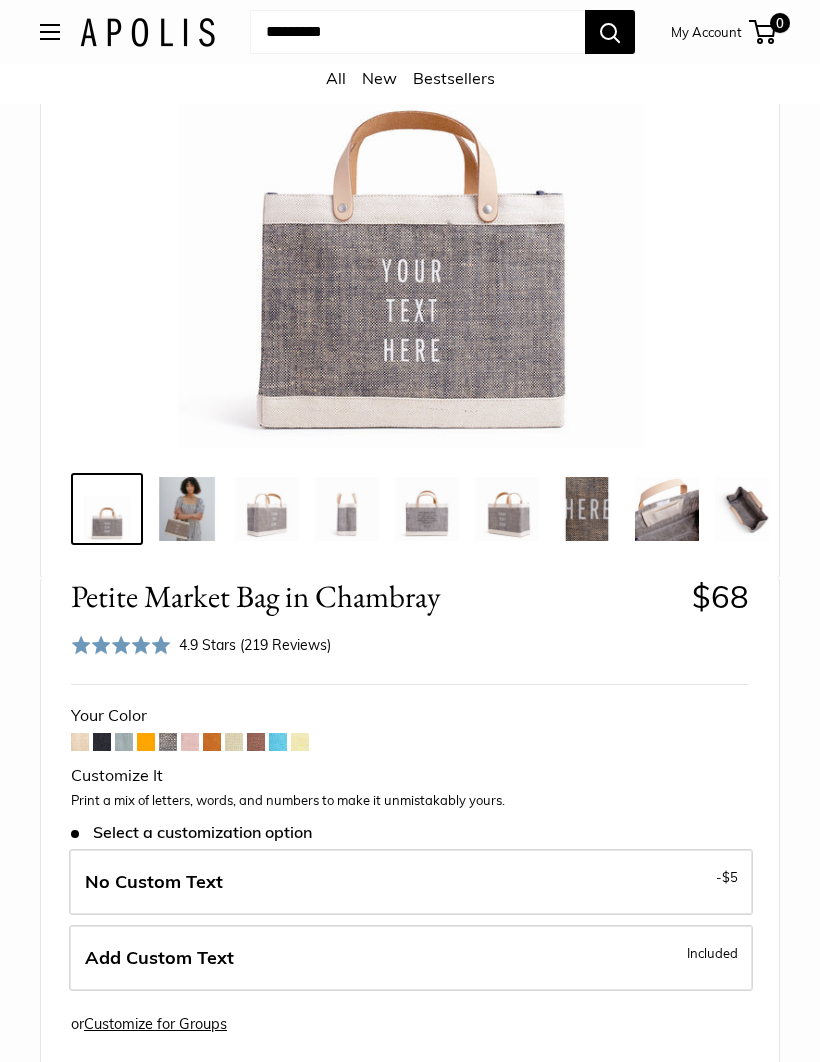 click at bounding box center [168, 742] 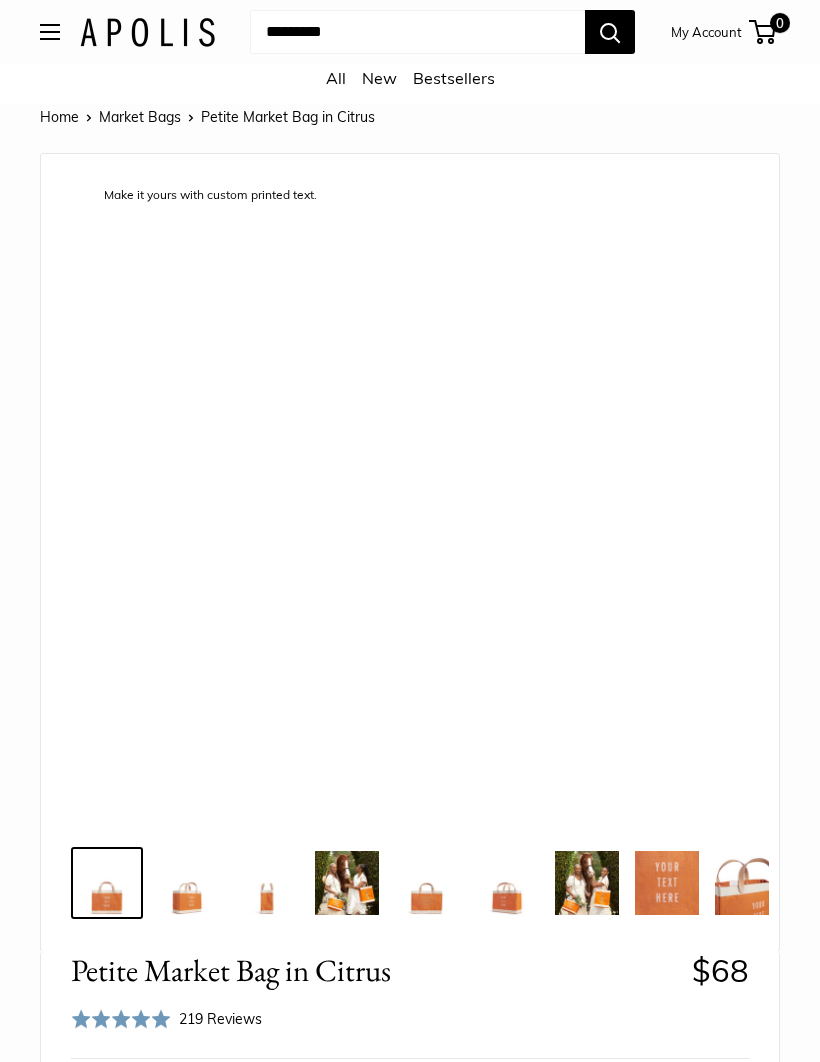 scroll, scrollTop: 32, scrollLeft: 0, axis: vertical 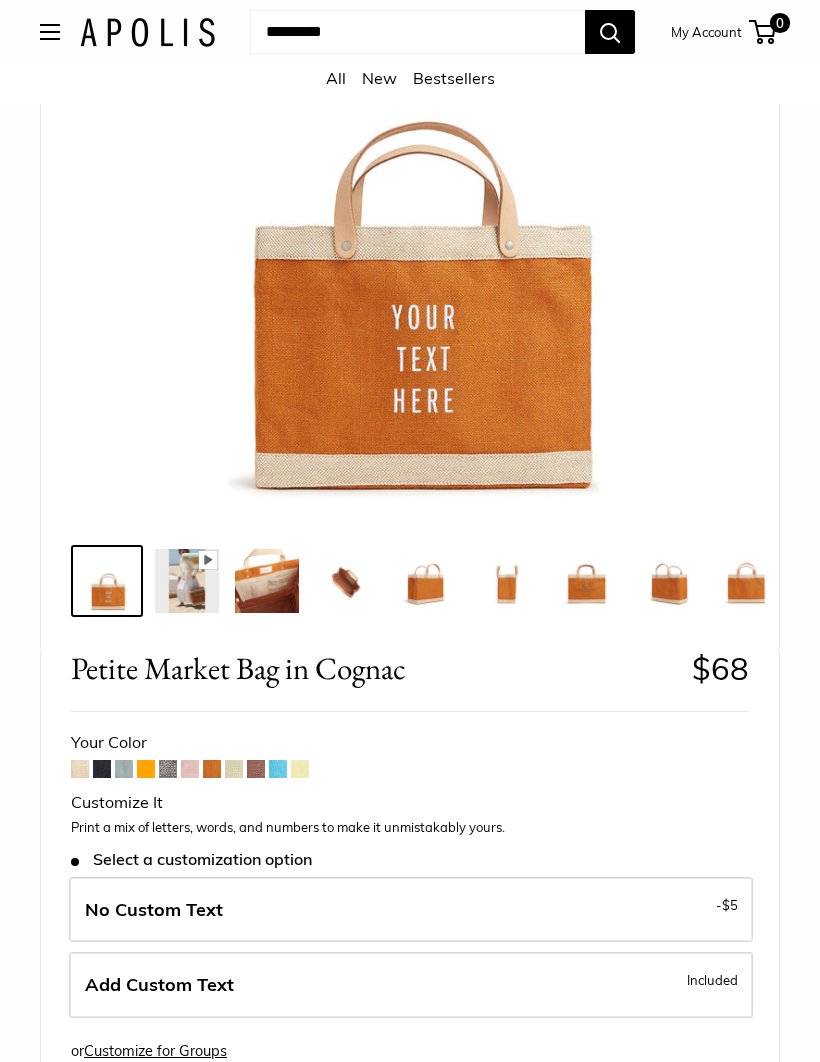 click at bounding box center (256, 770) 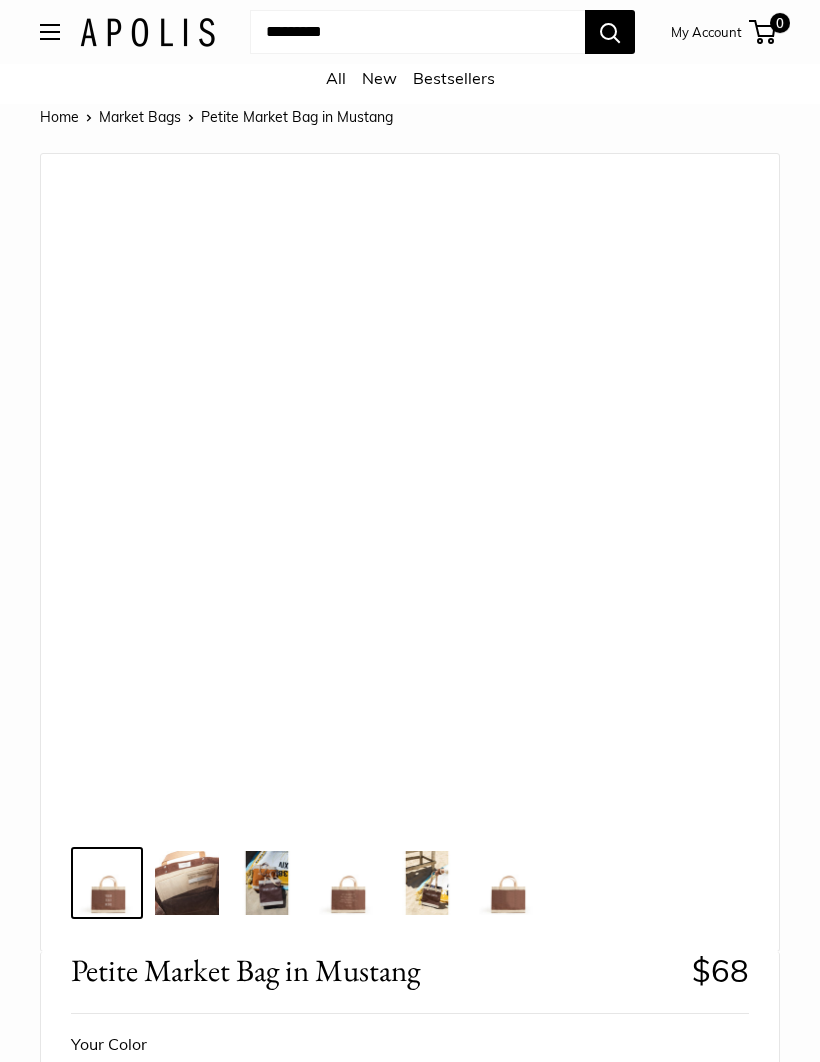 scroll, scrollTop: 0, scrollLeft: 0, axis: both 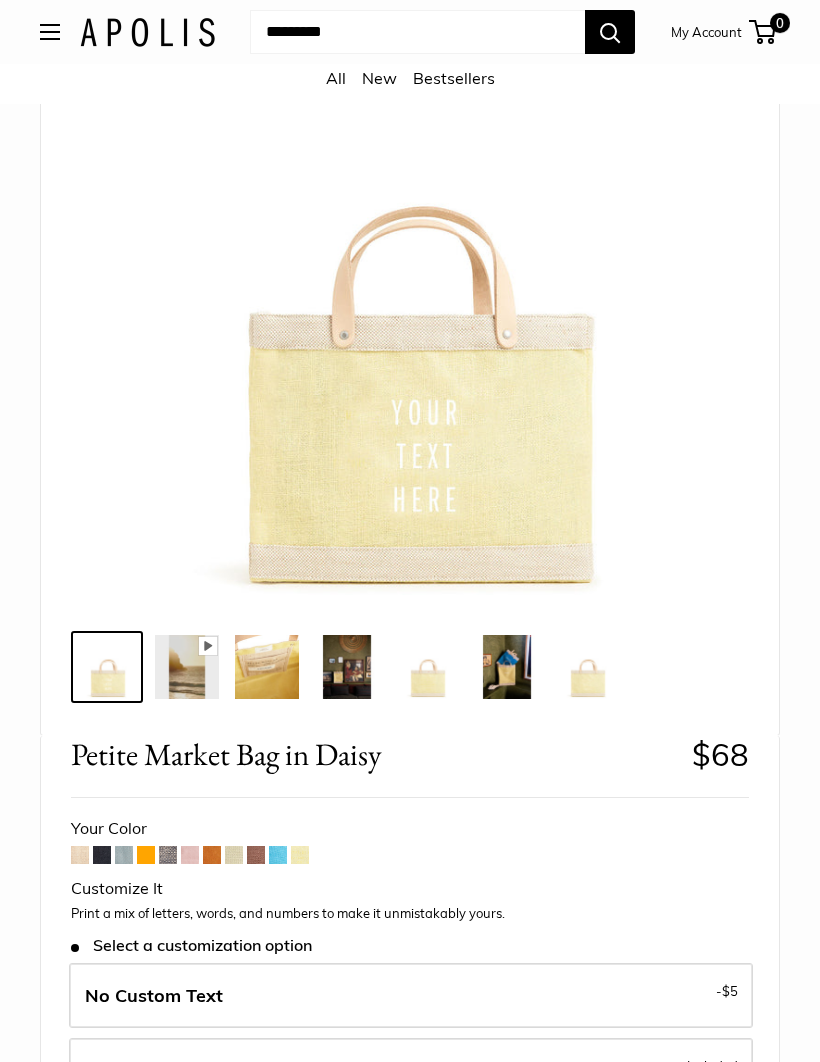 click at bounding box center (234, 855) 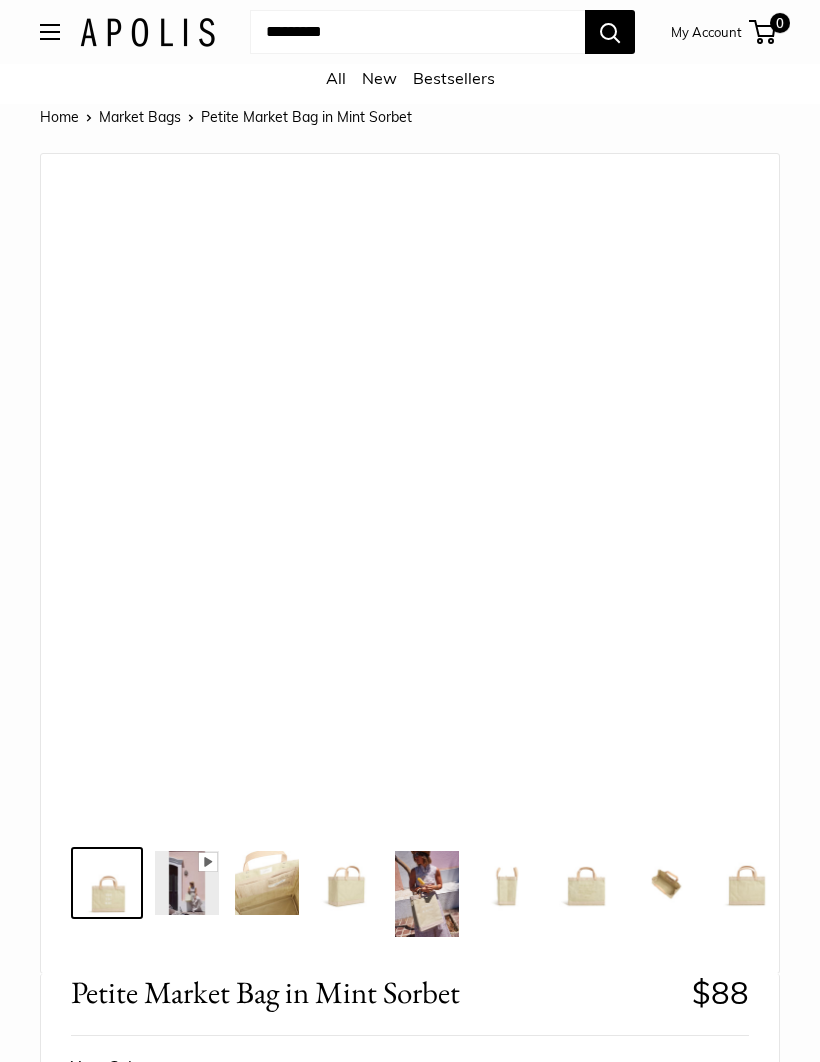scroll, scrollTop: 0, scrollLeft: 0, axis: both 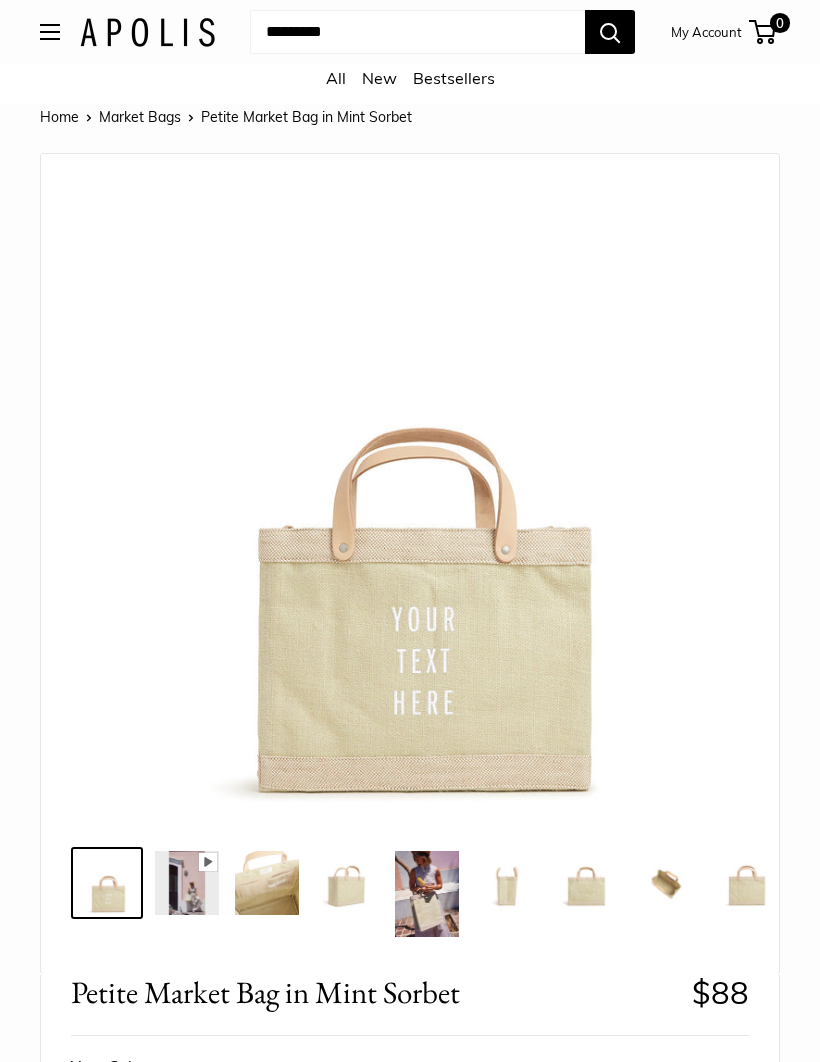click at bounding box center (147, 32) 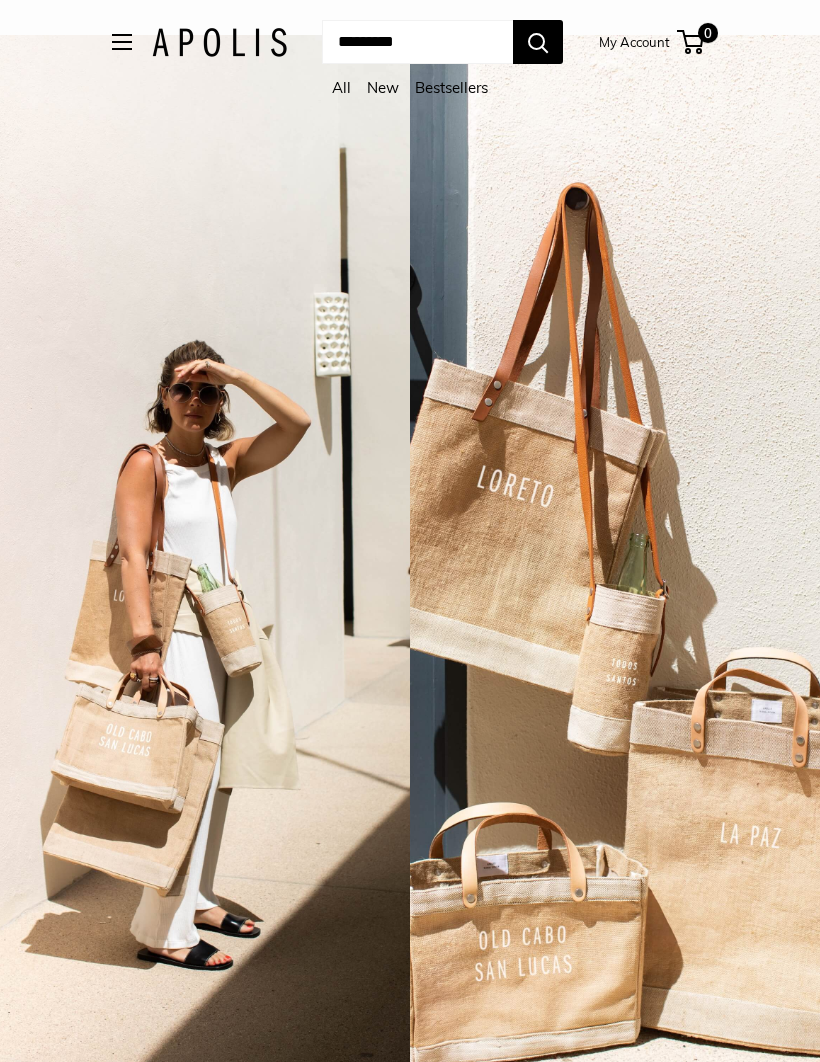 scroll, scrollTop: 0, scrollLeft: 0, axis: both 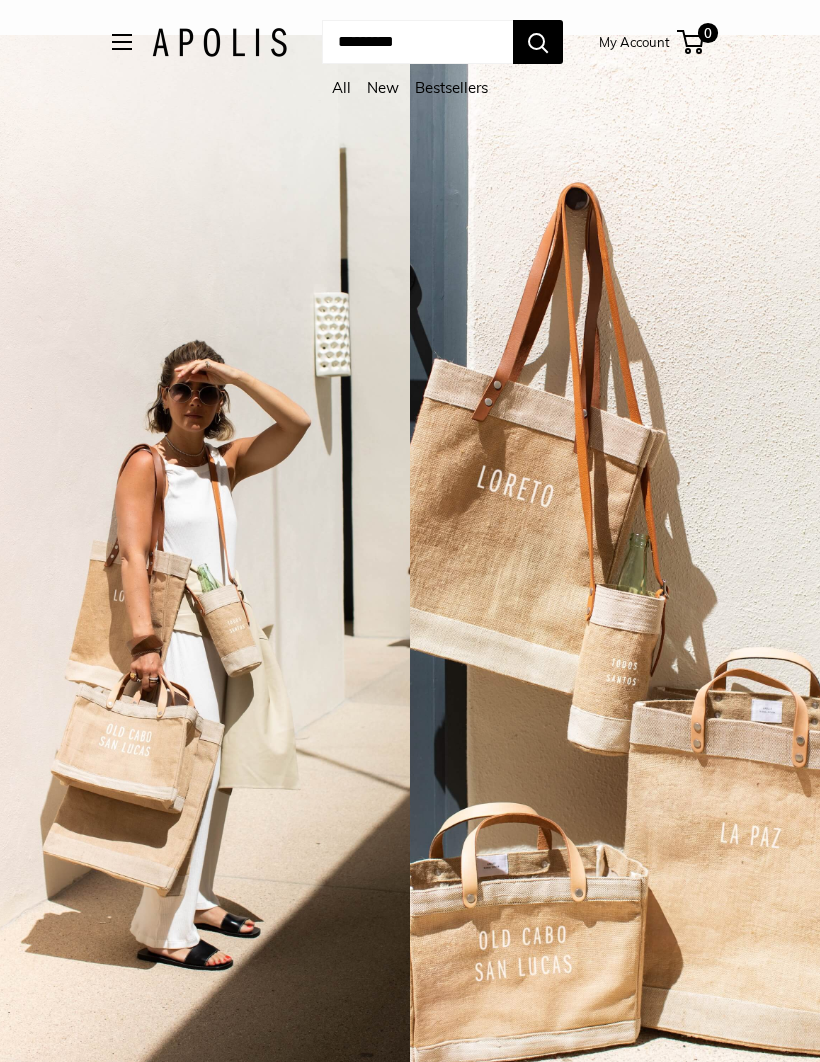 click at bounding box center (122, 42) 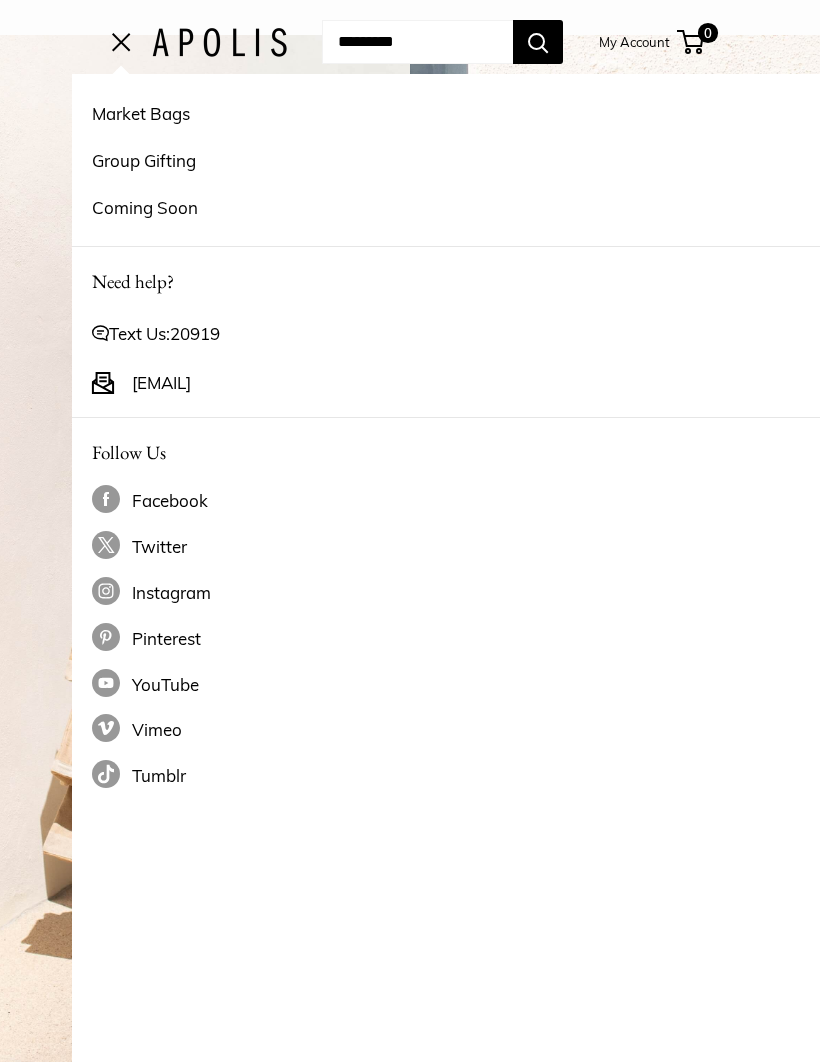 click on "Market Bags" at bounding box center [482, 113] 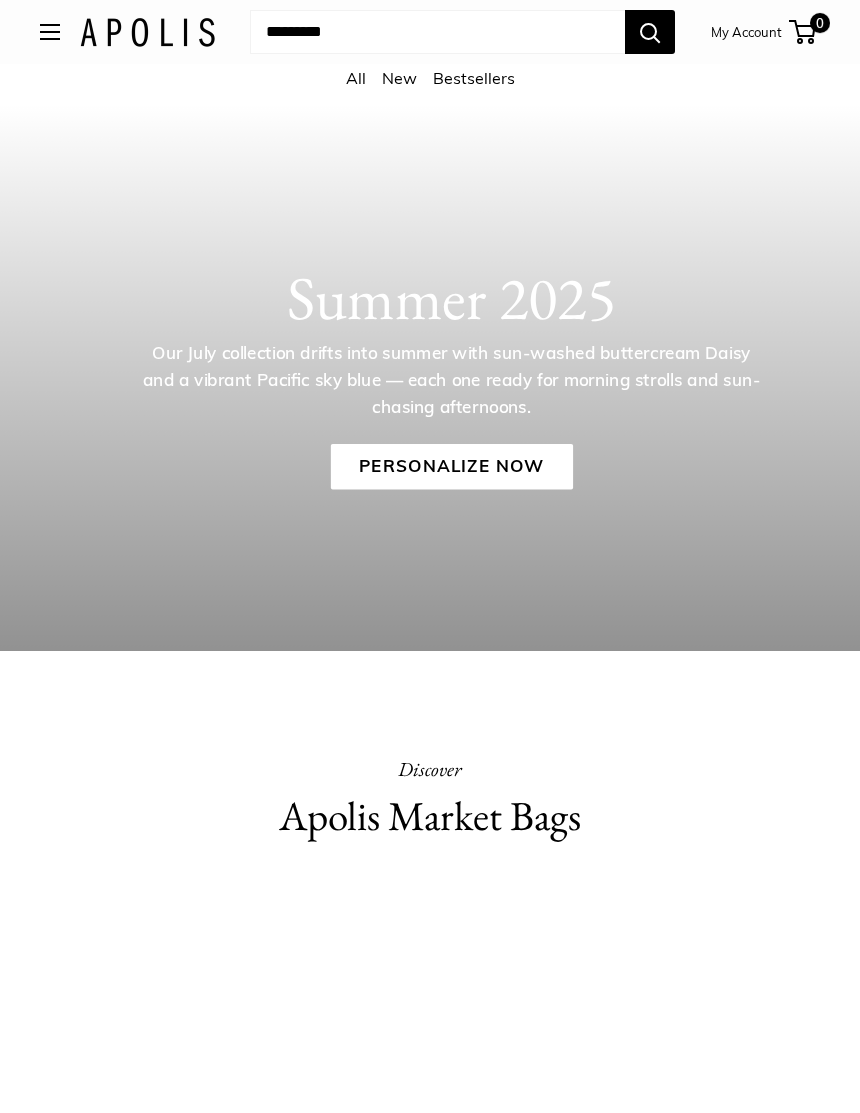 scroll, scrollTop: 6, scrollLeft: 0, axis: vertical 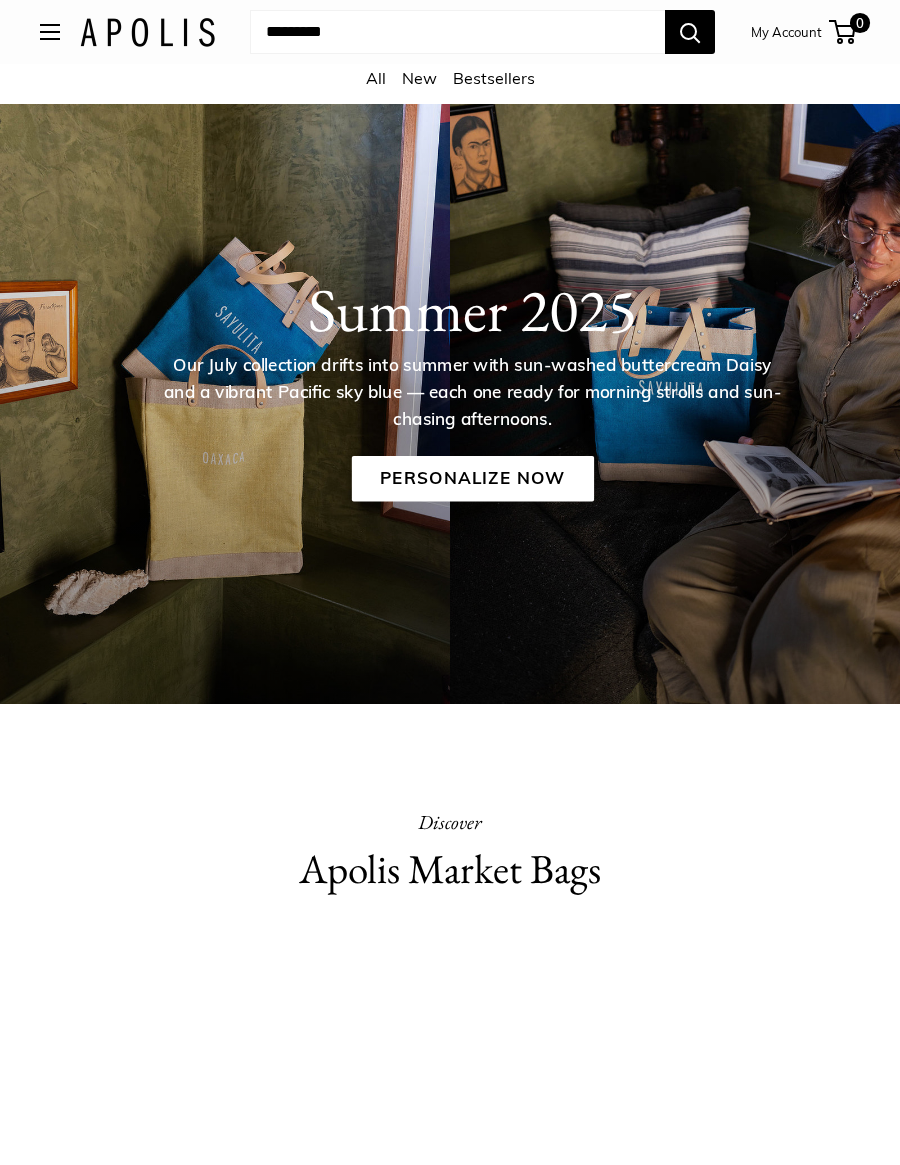 click at bounding box center [50, 32] 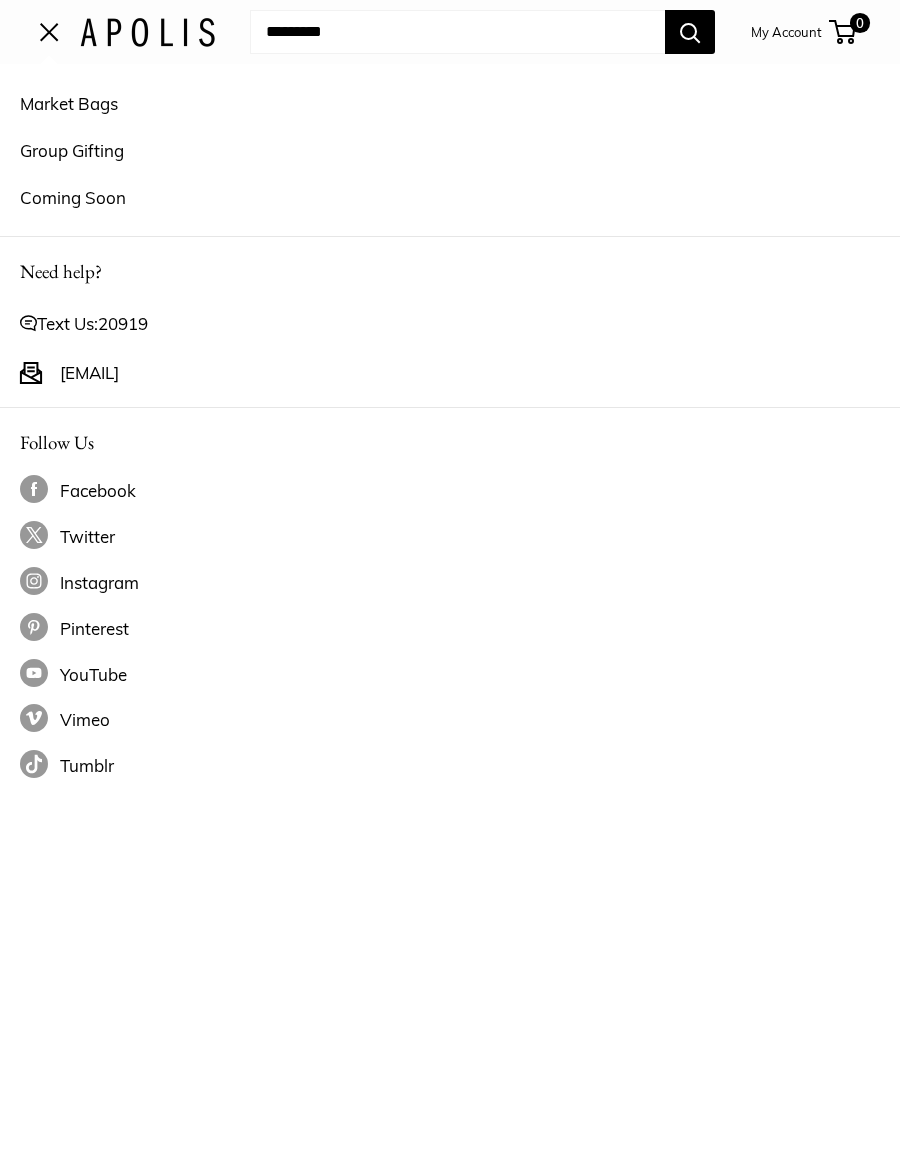 click on "Market Bags" at bounding box center (450, 103) 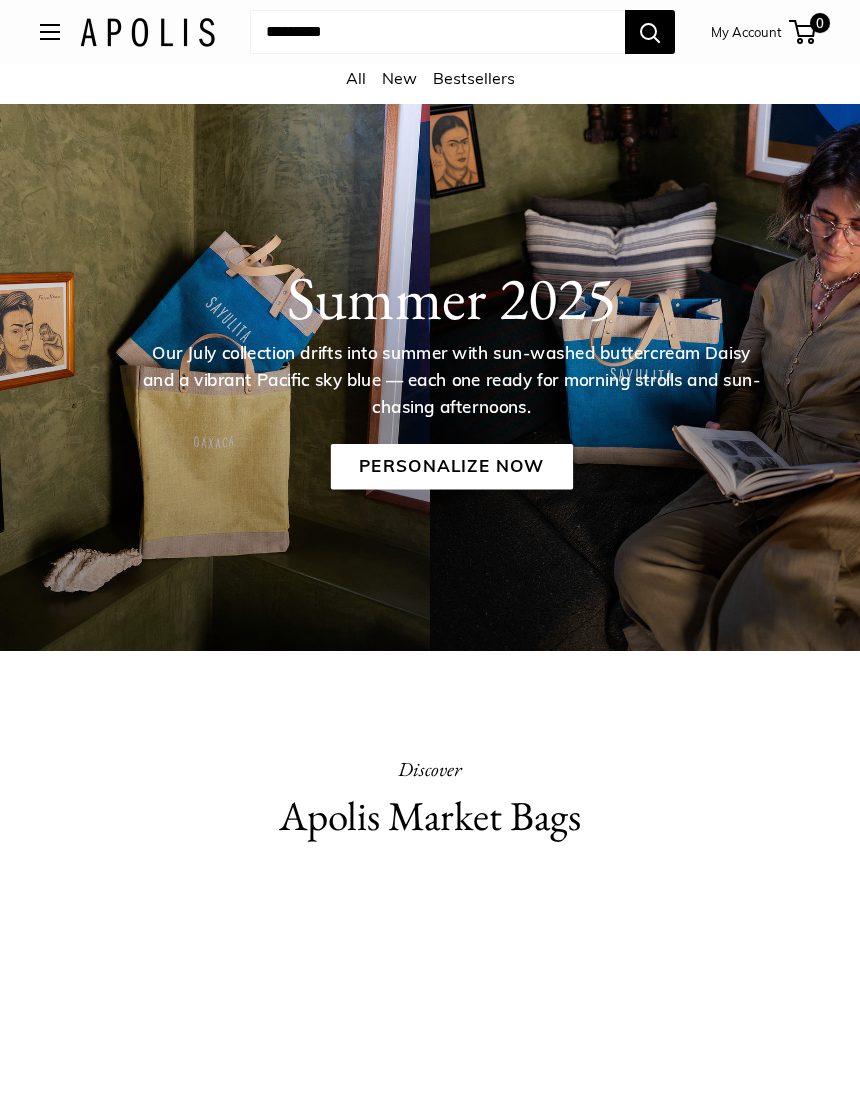 scroll, scrollTop: 6, scrollLeft: 0, axis: vertical 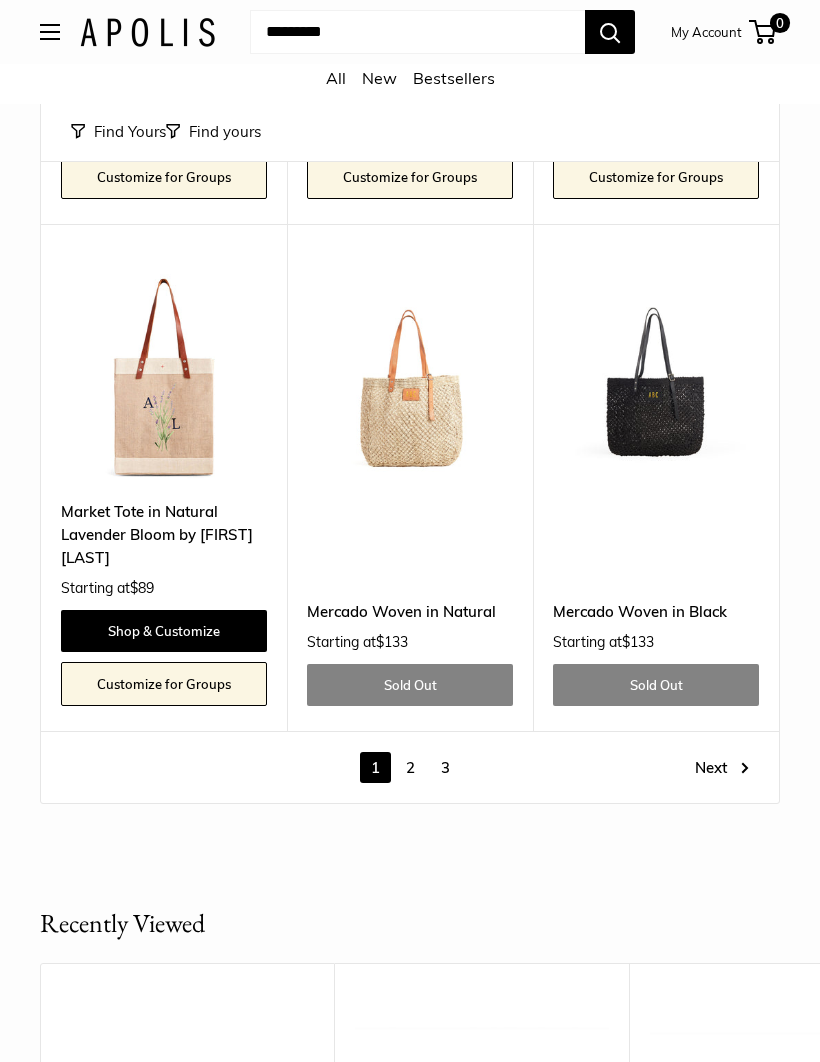 click on "2" at bounding box center (410, 767) 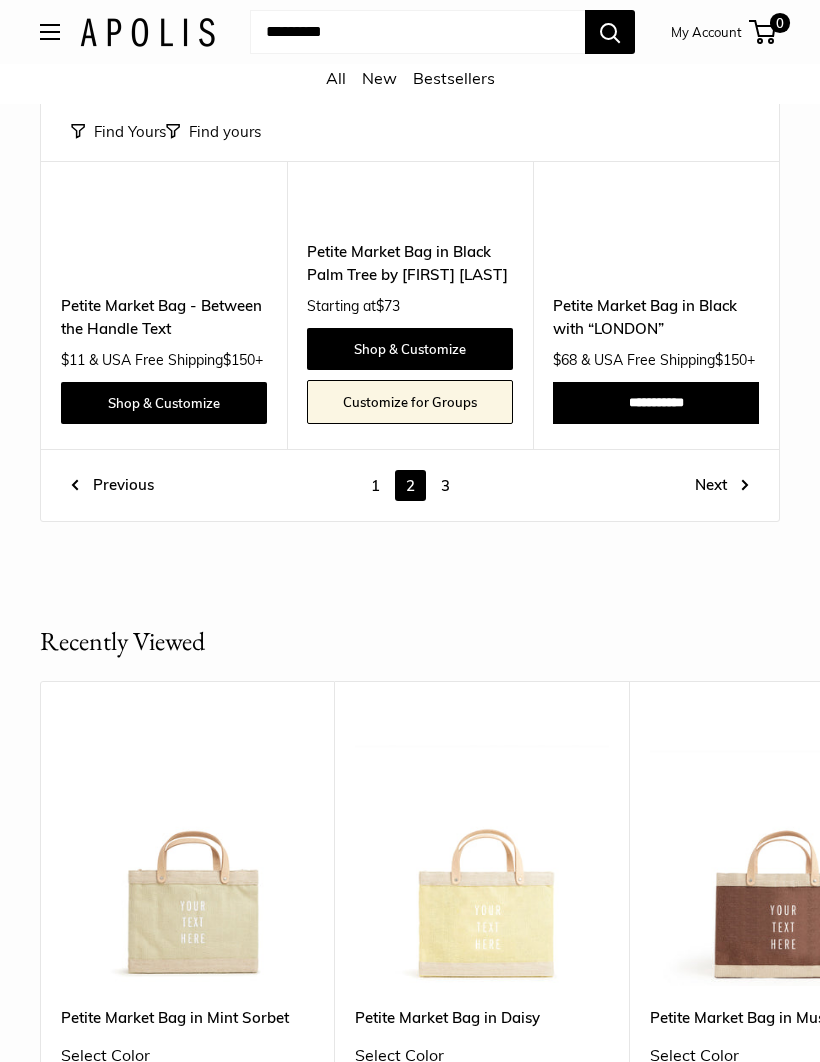 scroll, scrollTop: 7692, scrollLeft: 0, axis: vertical 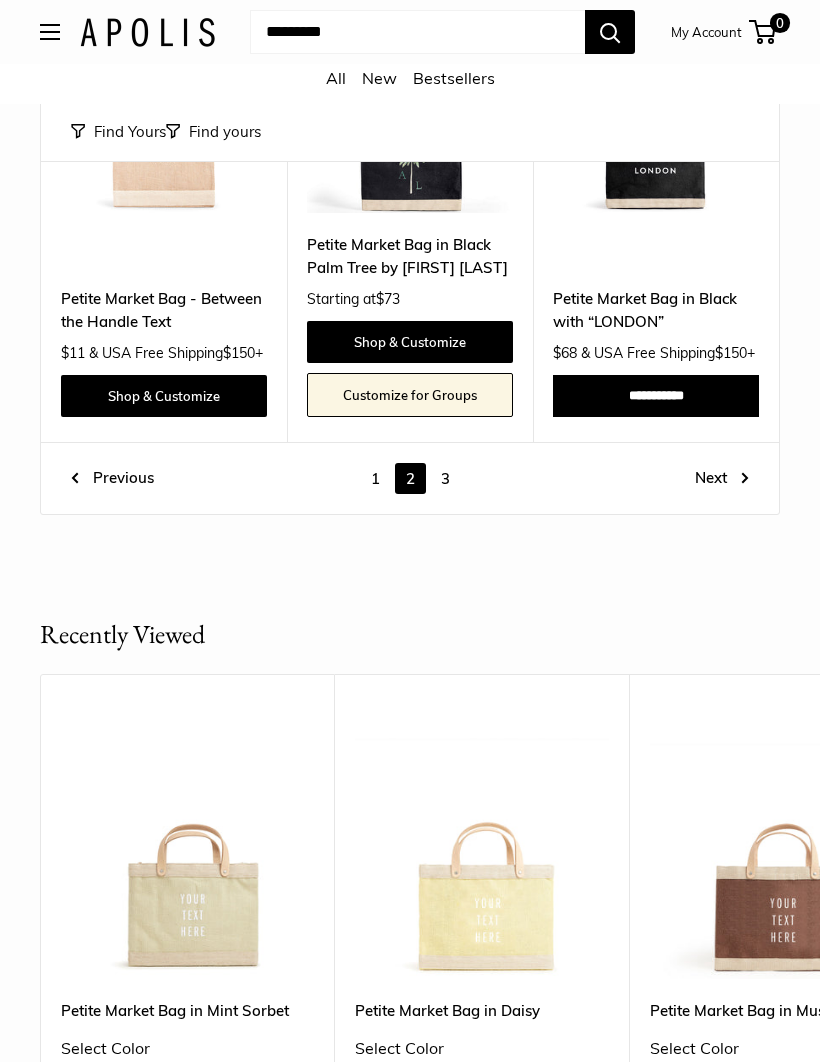 click on "2" at bounding box center [410, 478] 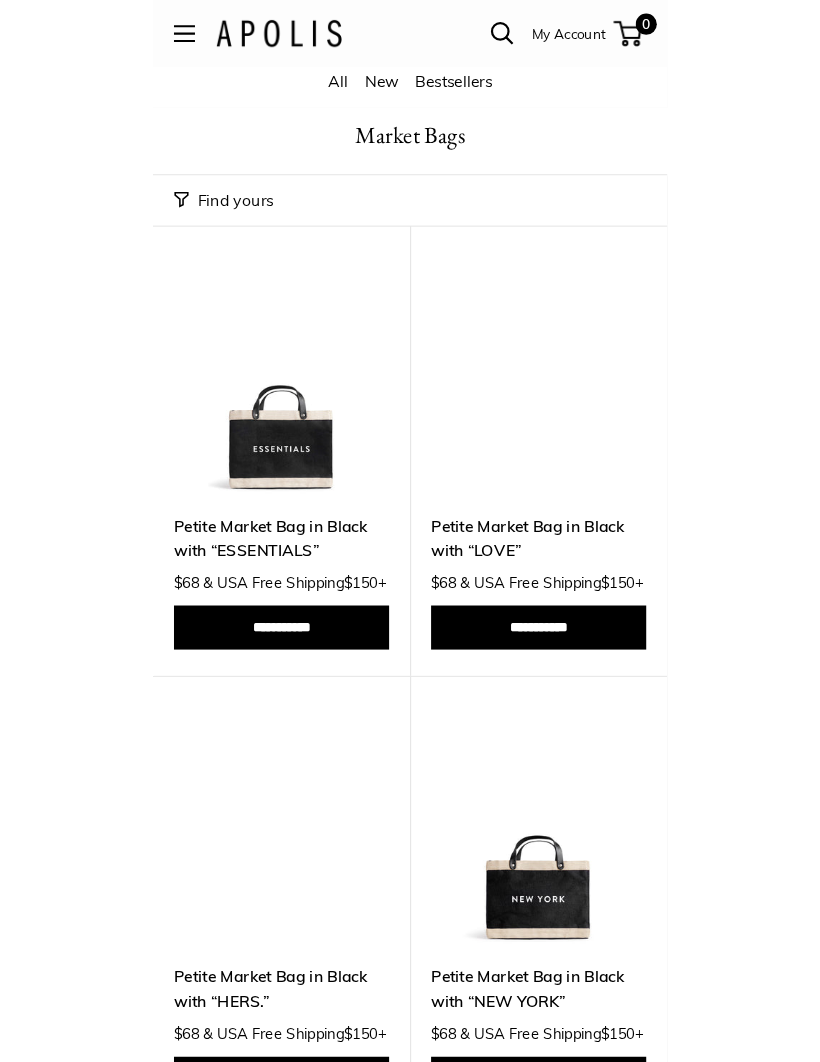 scroll, scrollTop: 24, scrollLeft: 0, axis: vertical 